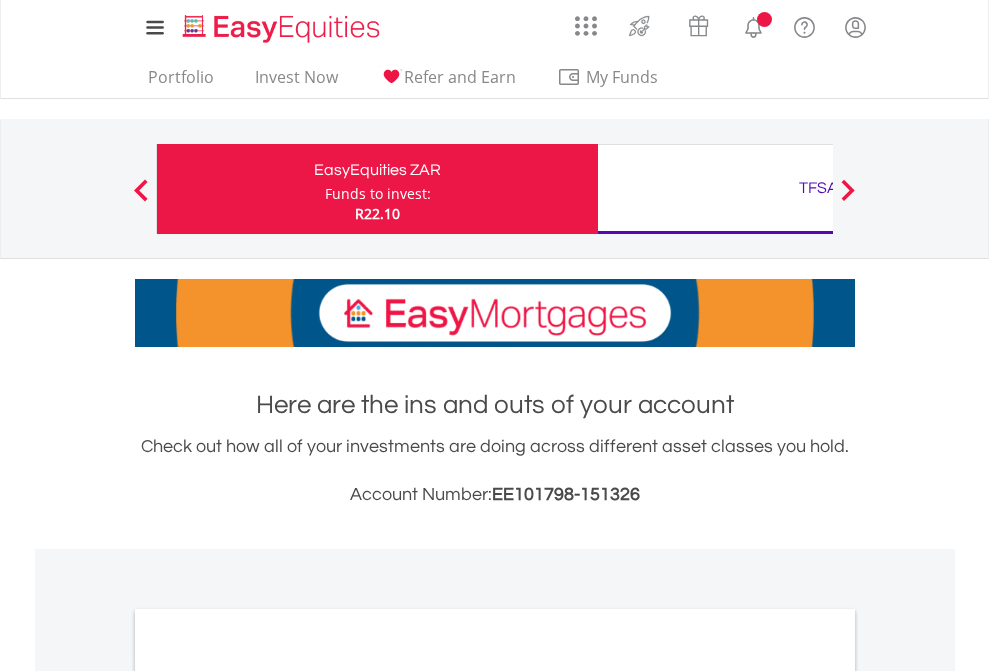 scroll, scrollTop: 0, scrollLeft: 0, axis: both 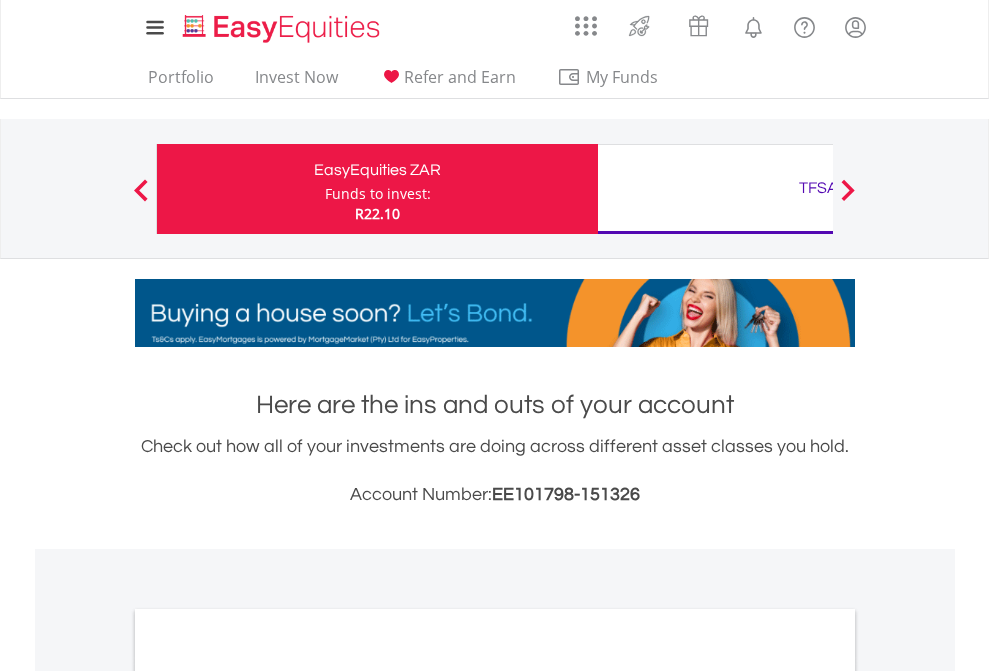 click on "Funds to invest:" at bounding box center (378, 194) 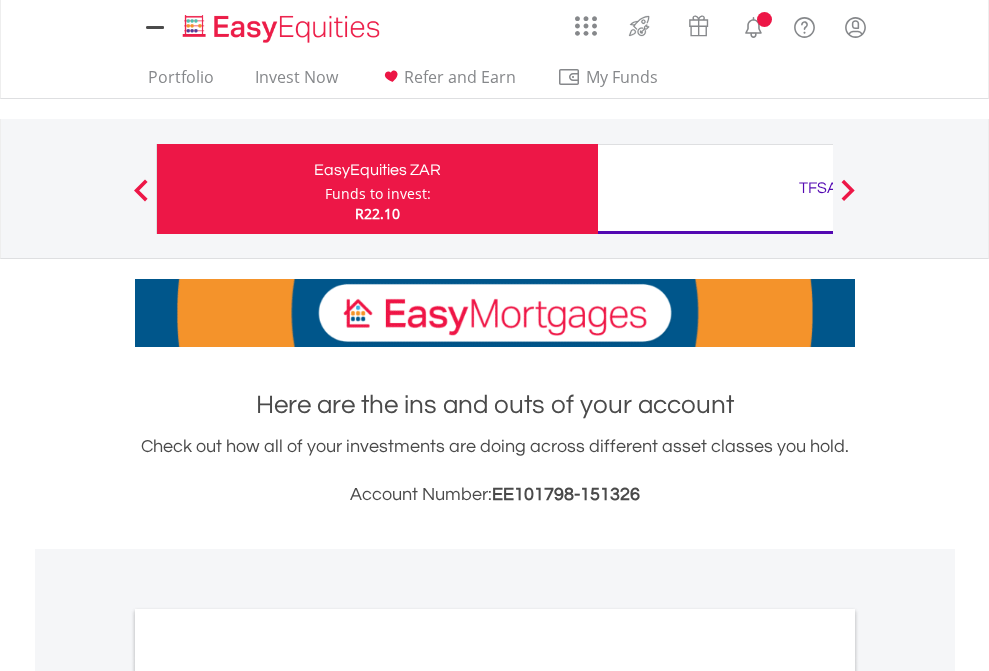 scroll, scrollTop: 0, scrollLeft: 0, axis: both 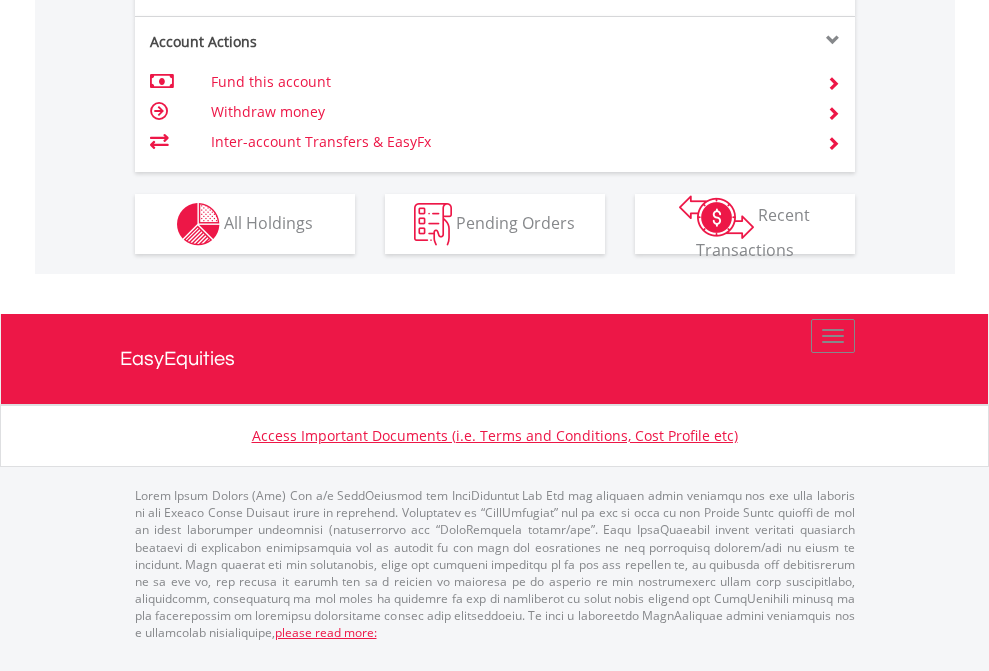 click on "Investment types" at bounding box center (706, -337) 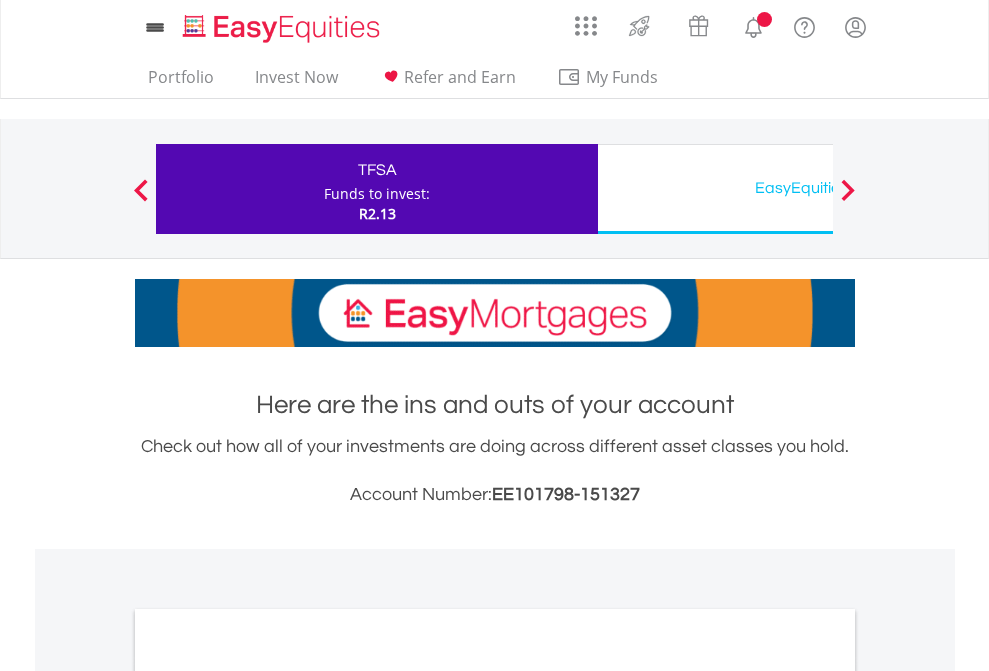 scroll, scrollTop: 0, scrollLeft: 0, axis: both 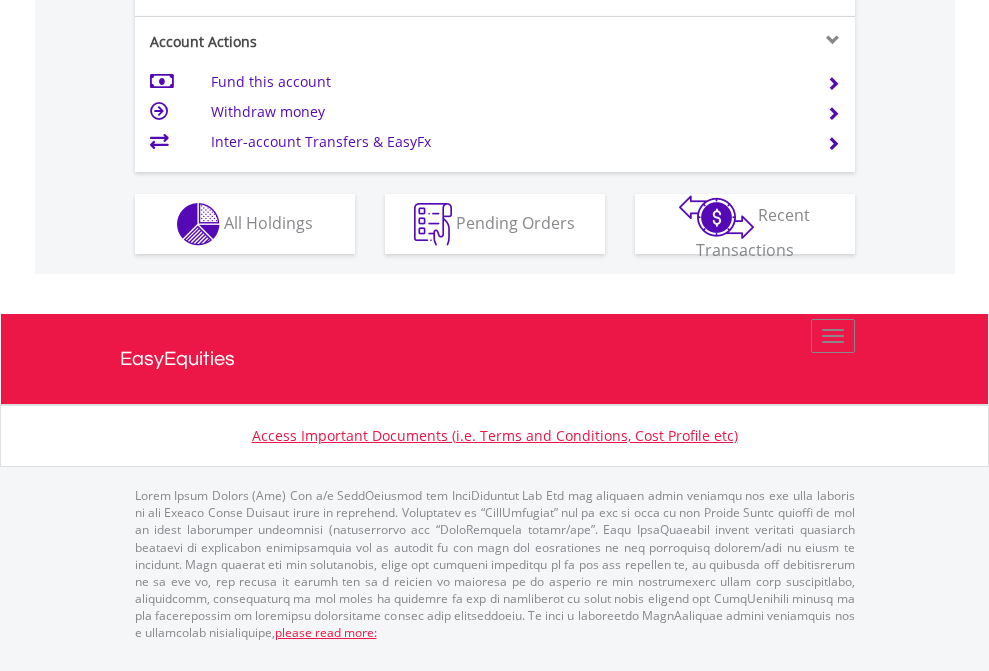 click on "Investment types" at bounding box center (706, -337) 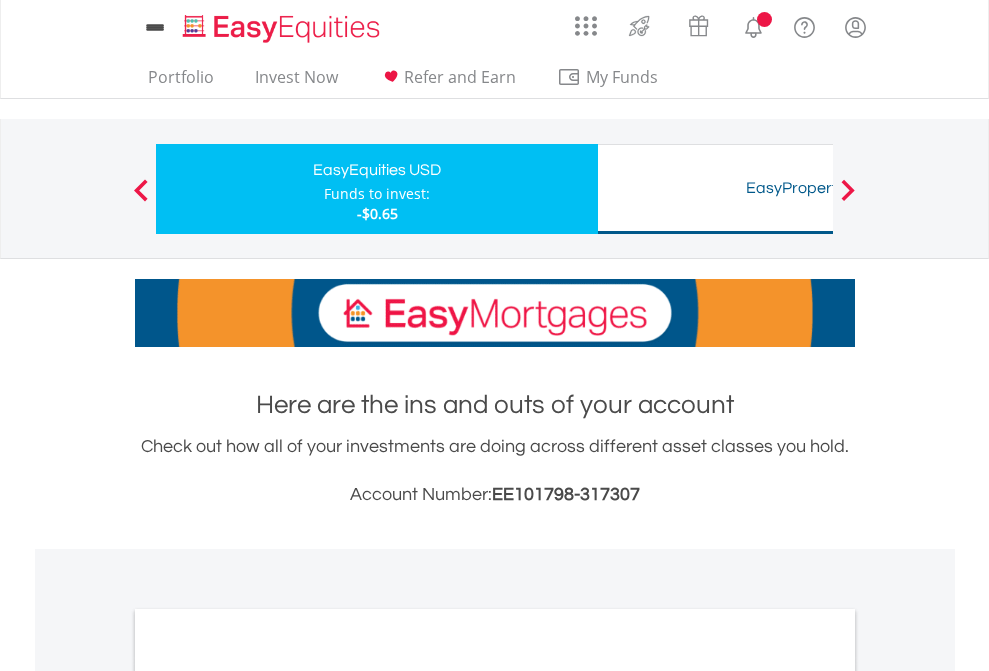 scroll, scrollTop: 0, scrollLeft: 0, axis: both 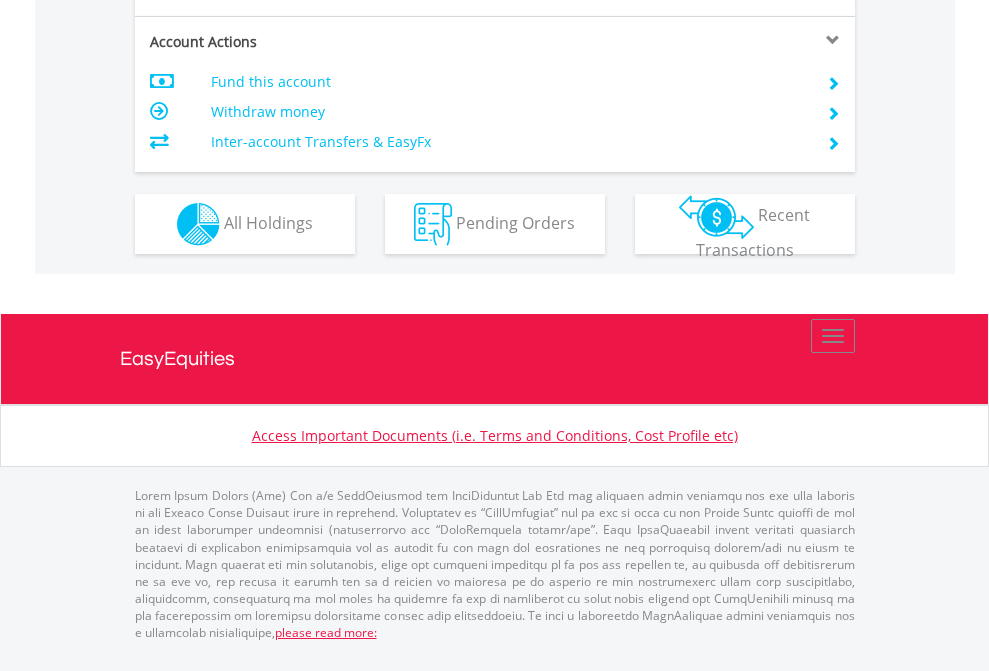 click on "Investment types" at bounding box center (706, -337) 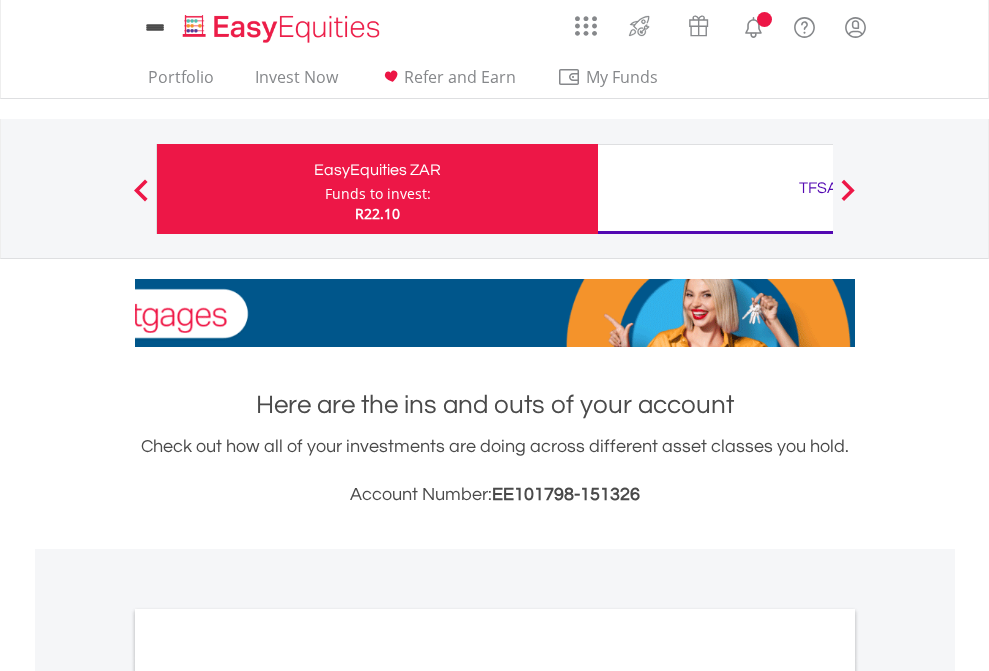 click on "All Holdings" at bounding box center (268, 1096) 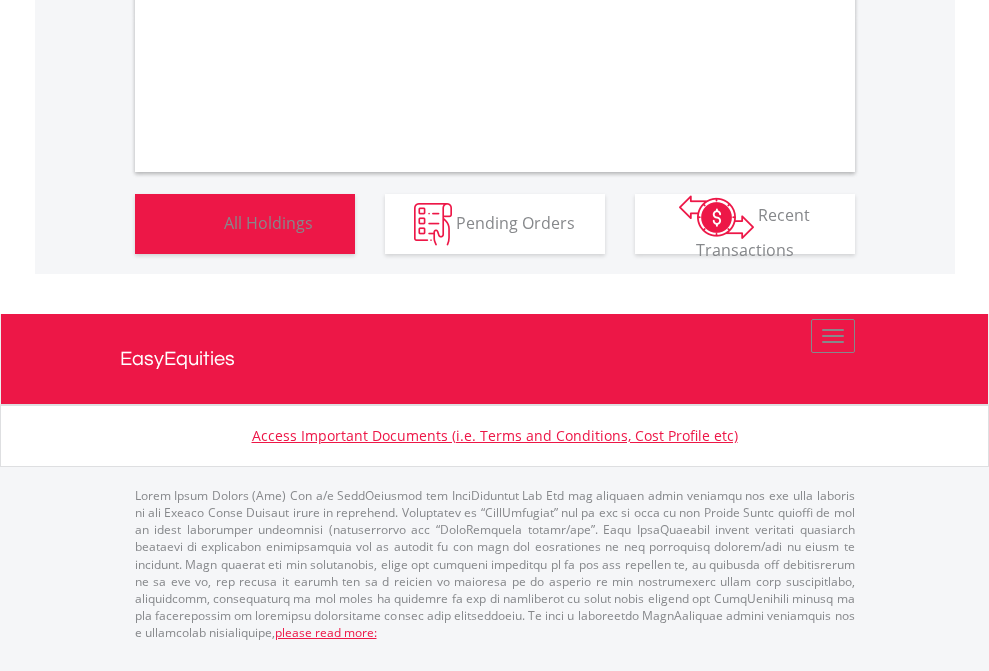 scroll, scrollTop: 1202, scrollLeft: 0, axis: vertical 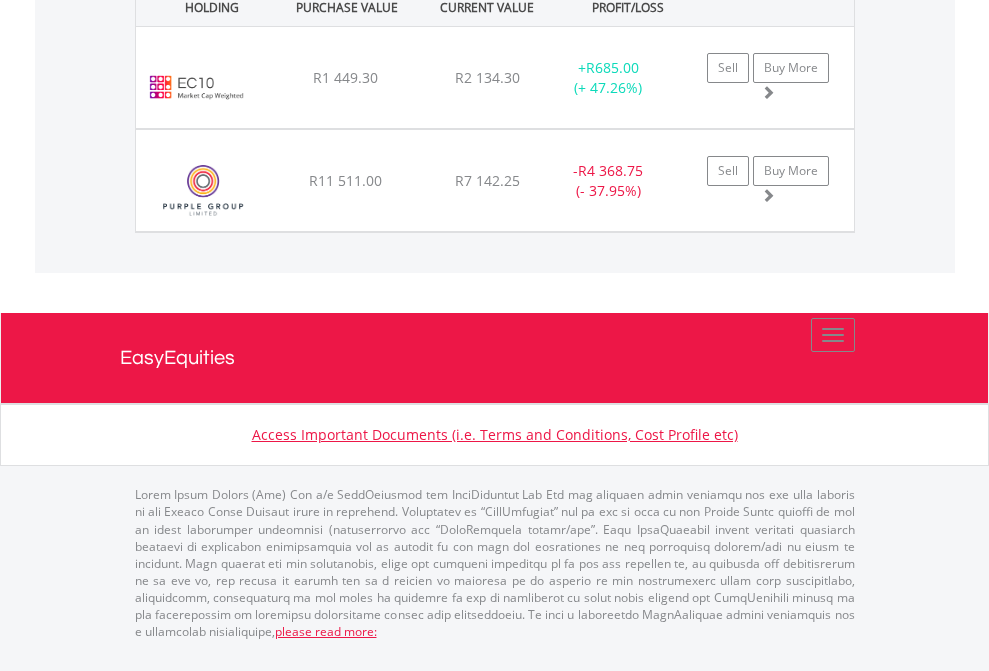 click on "TFSA" at bounding box center [818, -1522] 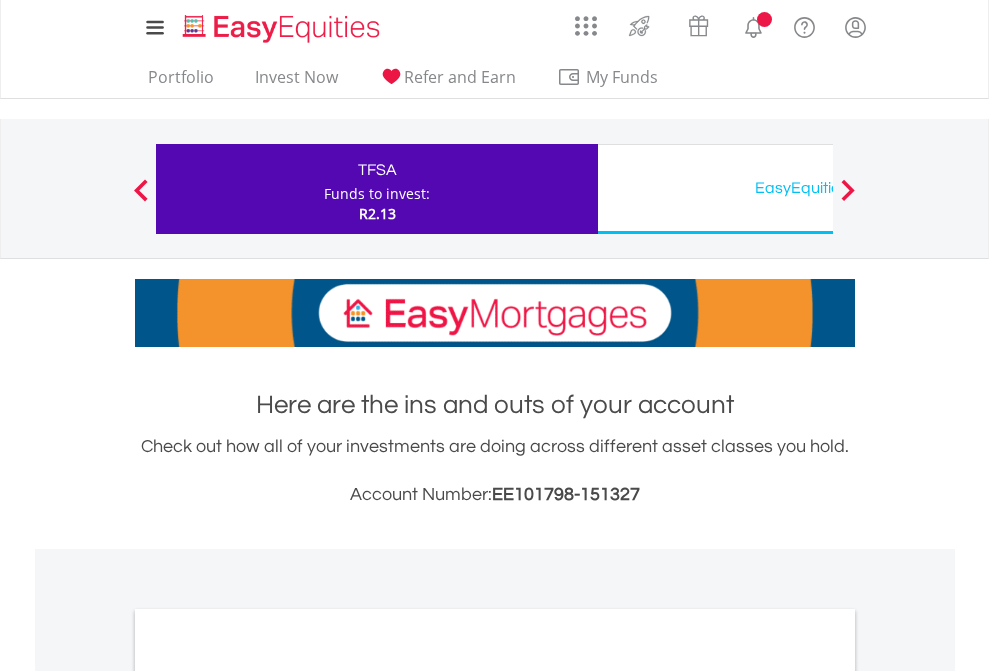 scroll, scrollTop: 0, scrollLeft: 0, axis: both 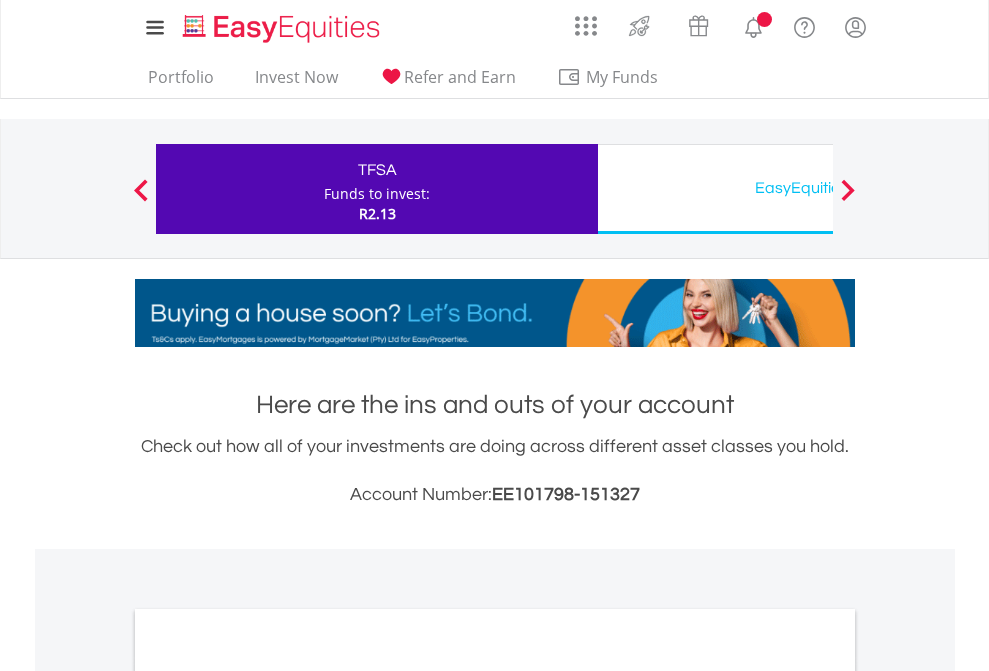click on "All Holdings" at bounding box center (268, 1096) 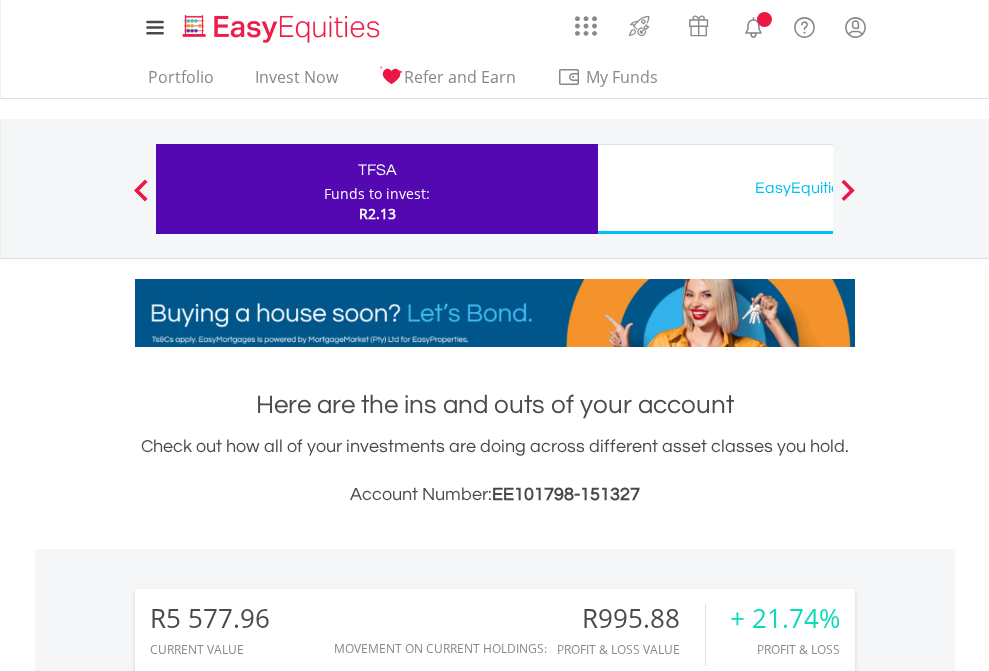 scroll, scrollTop: 1533, scrollLeft: 0, axis: vertical 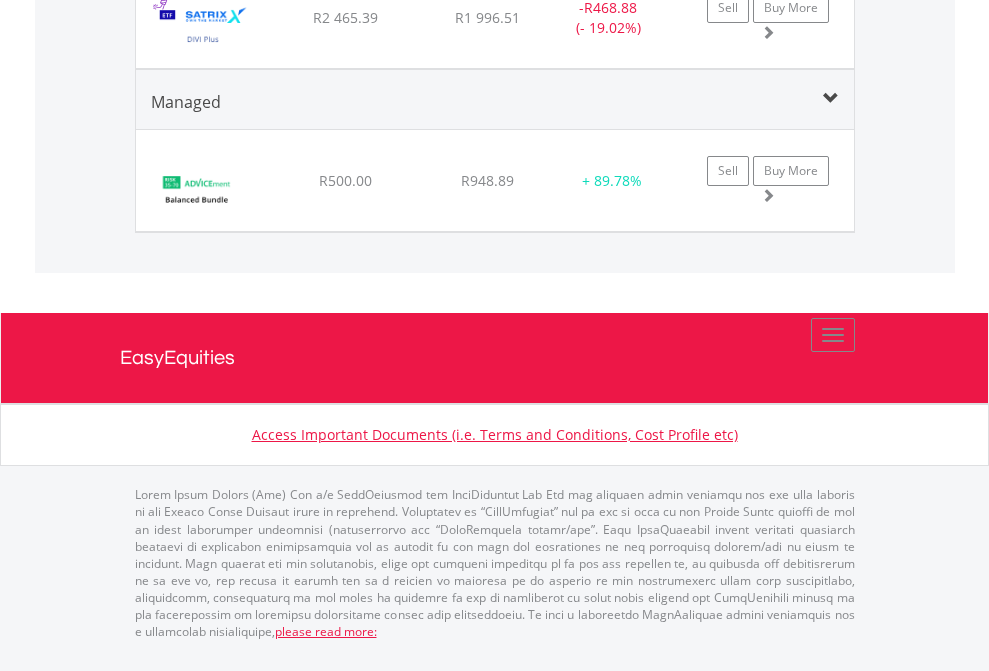 click on "EasyEquities USD" at bounding box center [818, -1645] 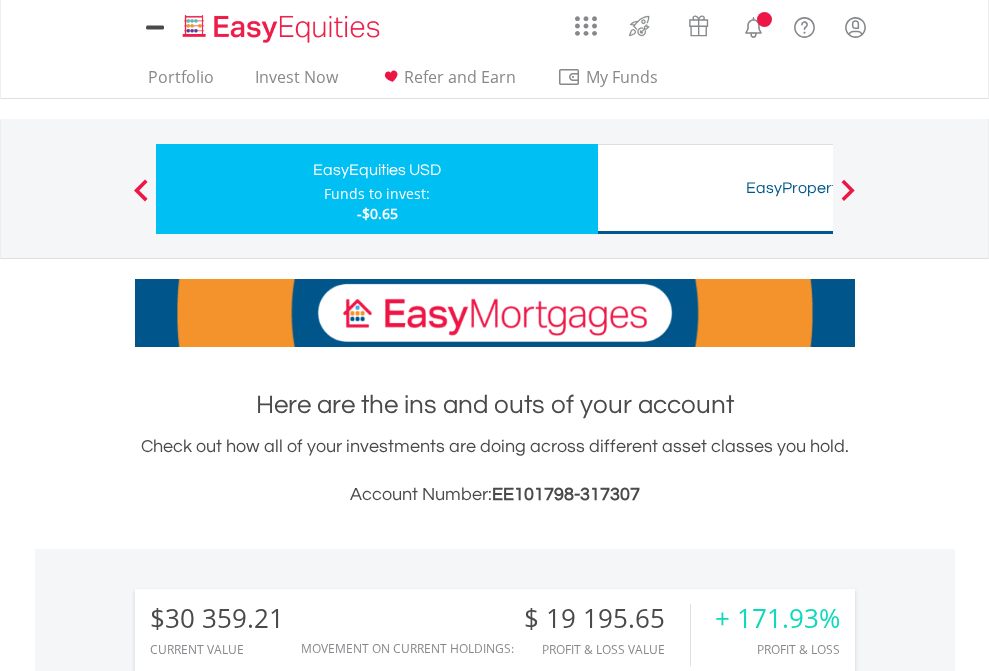 scroll, scrollTop: 0, scrollLeft: 0, axis: both 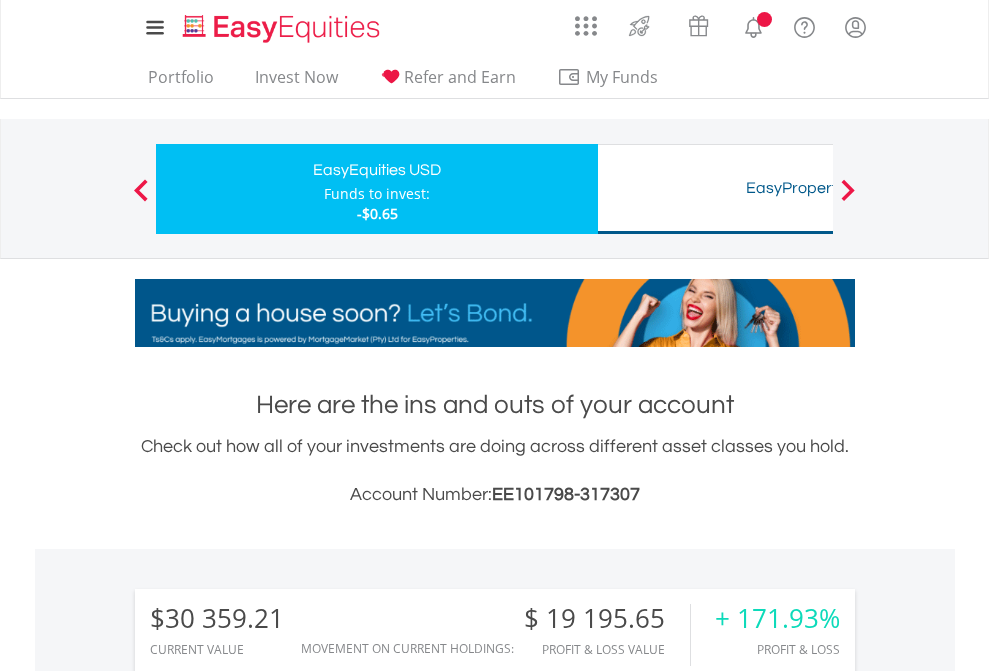 click on "All Holdings" at bounding box center [268, 1506] 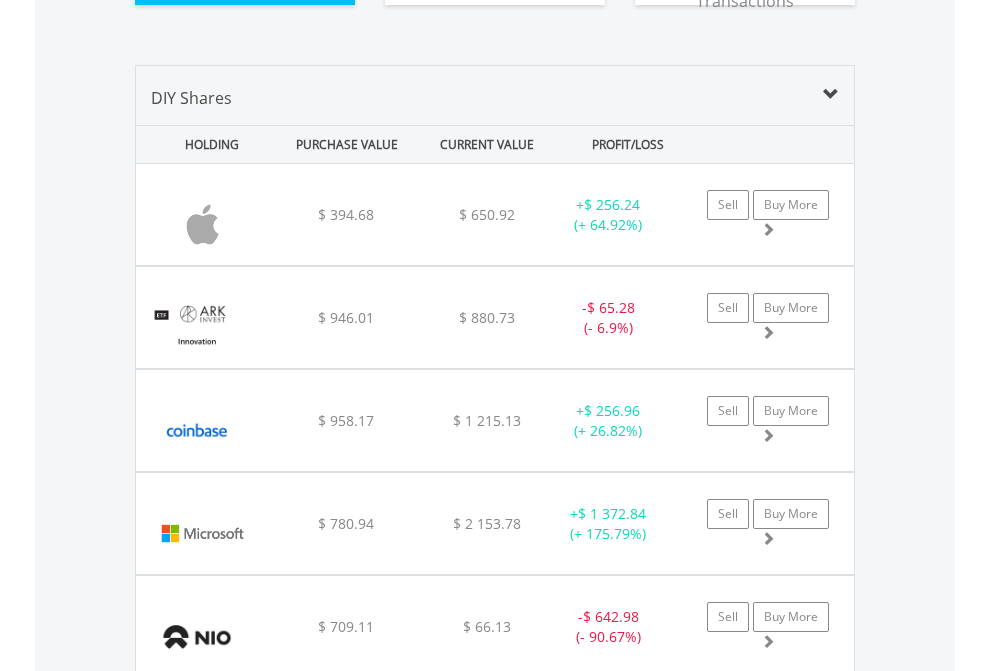 scroll, scrollTop: 2264, scrollLeft: 0, axis: vertical 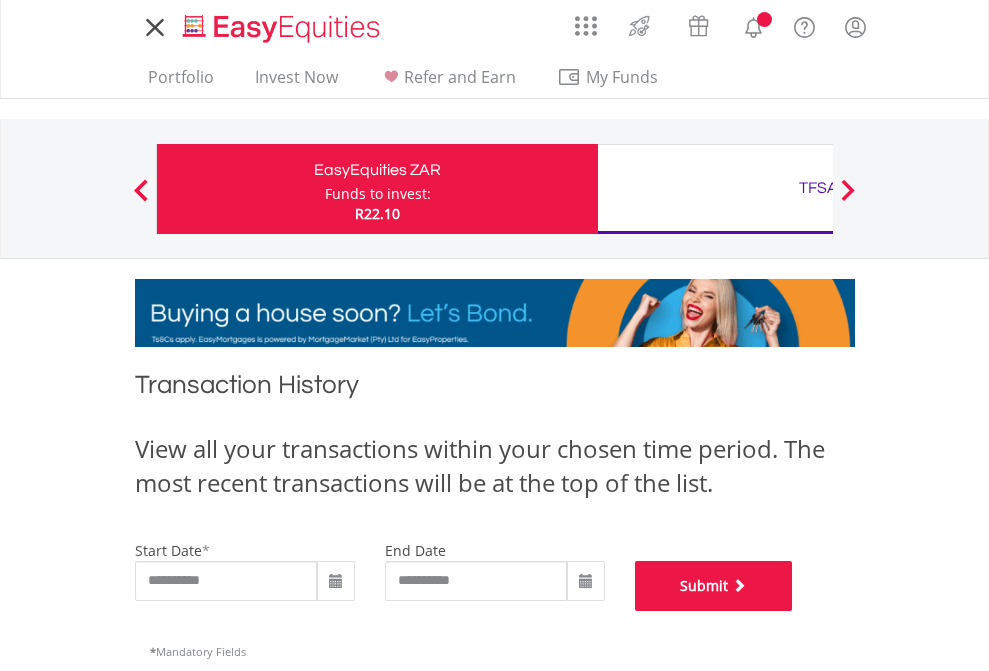 click on "Submit" at bounding box center [714, 586] 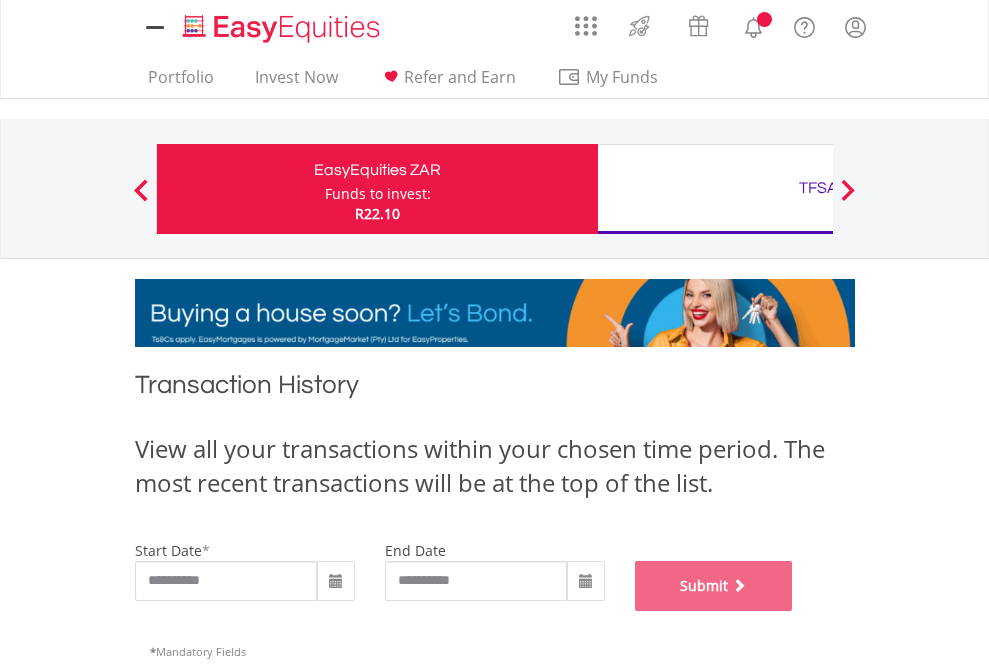 scroll, scrollTop: 811, scrollLeft: 0, axis: vertical 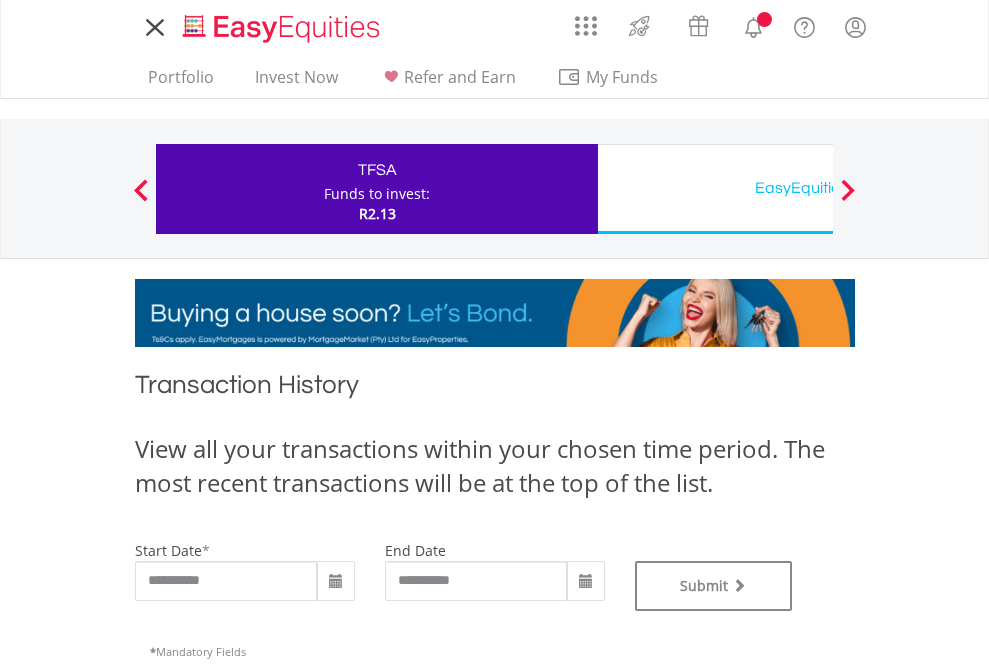 type on "**********" 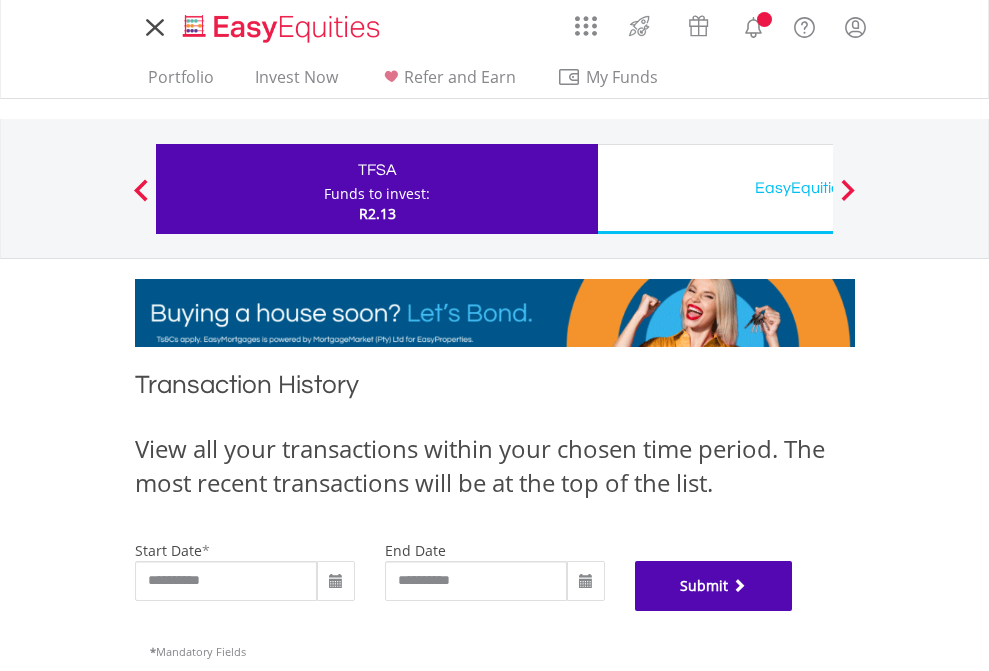 click on "Submit" at bounding box center (714, 586) 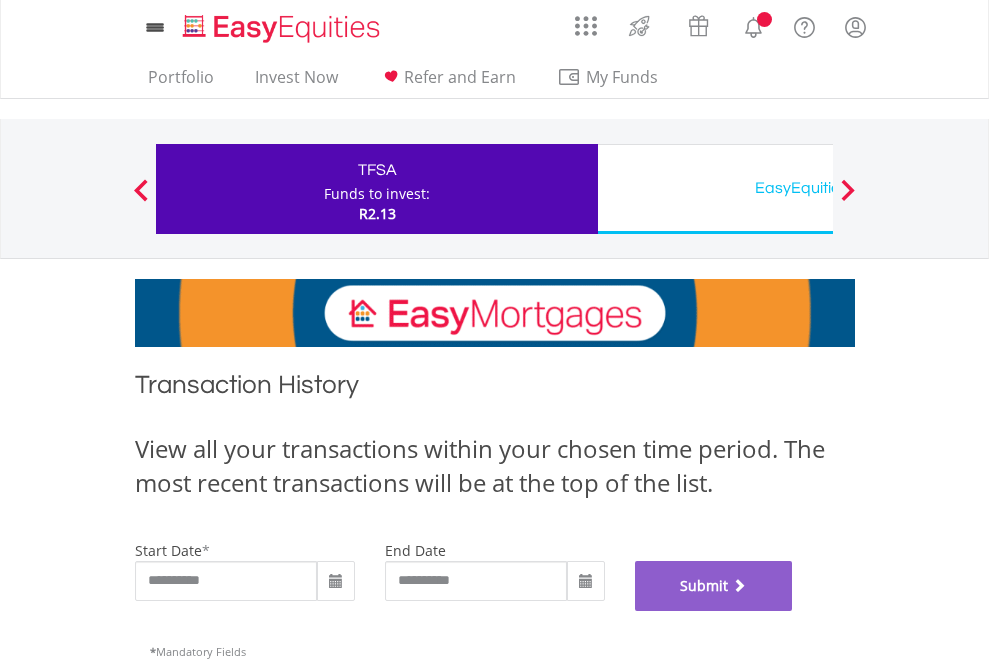 scroll, scrollTop: 811, scrollLeft: 0, axis: vertical 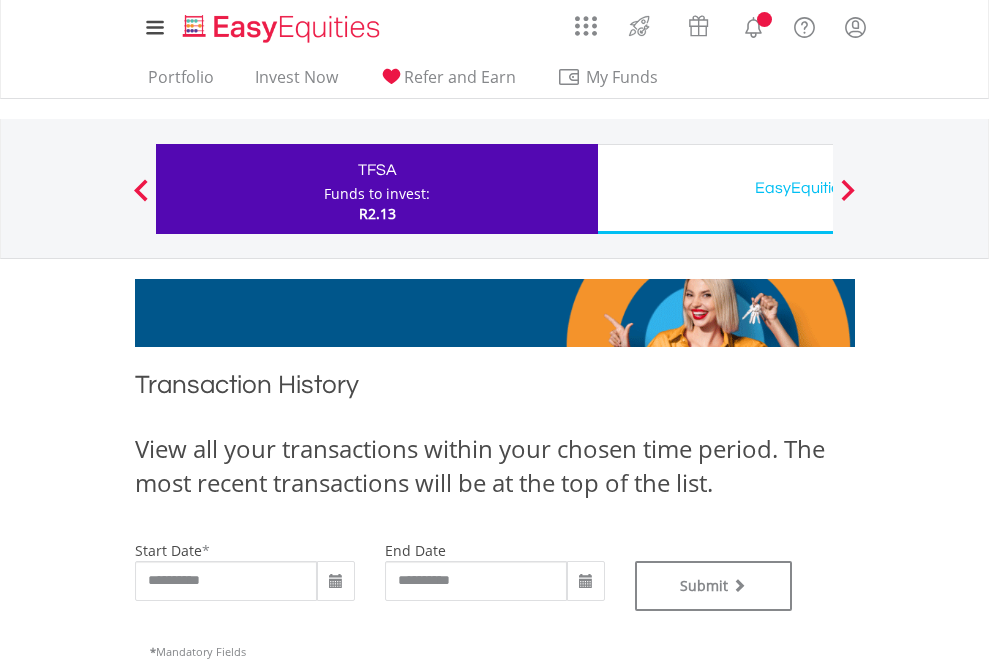 click on "EasyEquities USD" at bounding box center [818, 188] 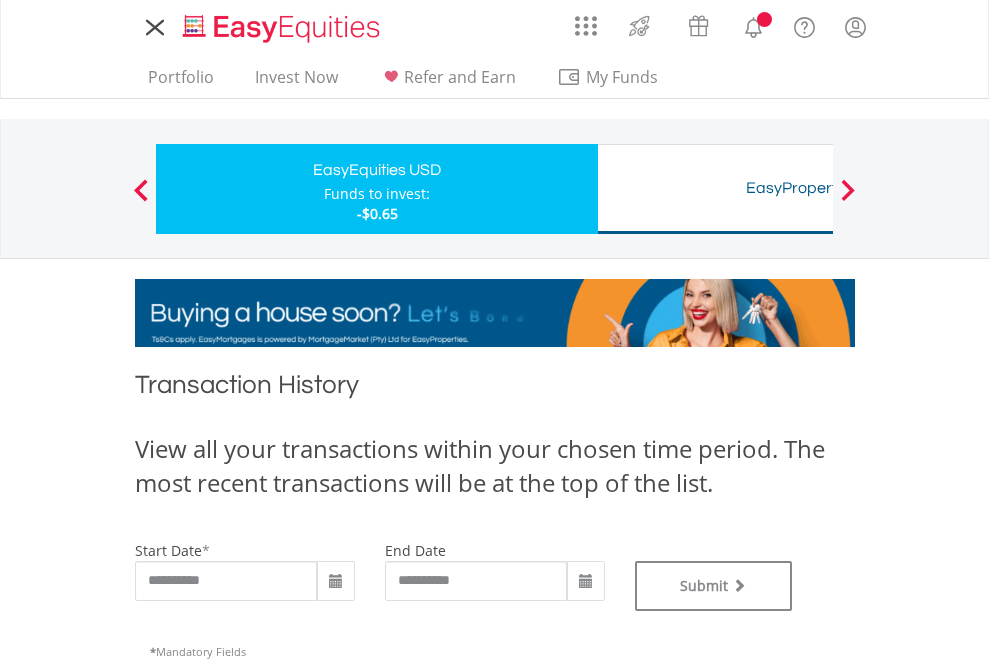 scroll, scrollTop: 0, scrollLeft: 0, axis: both 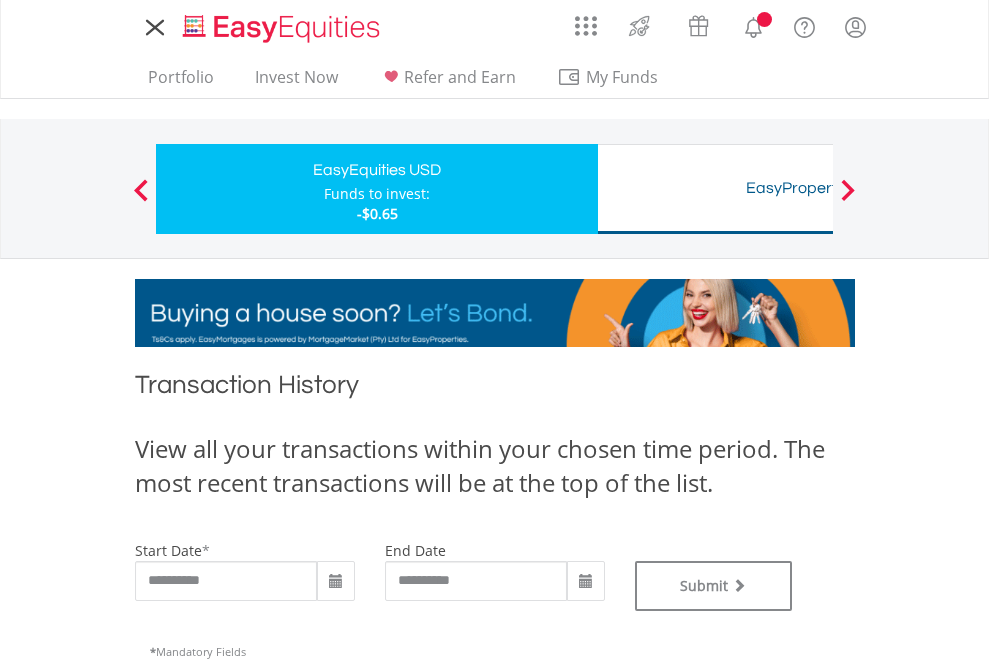 type on "**********" 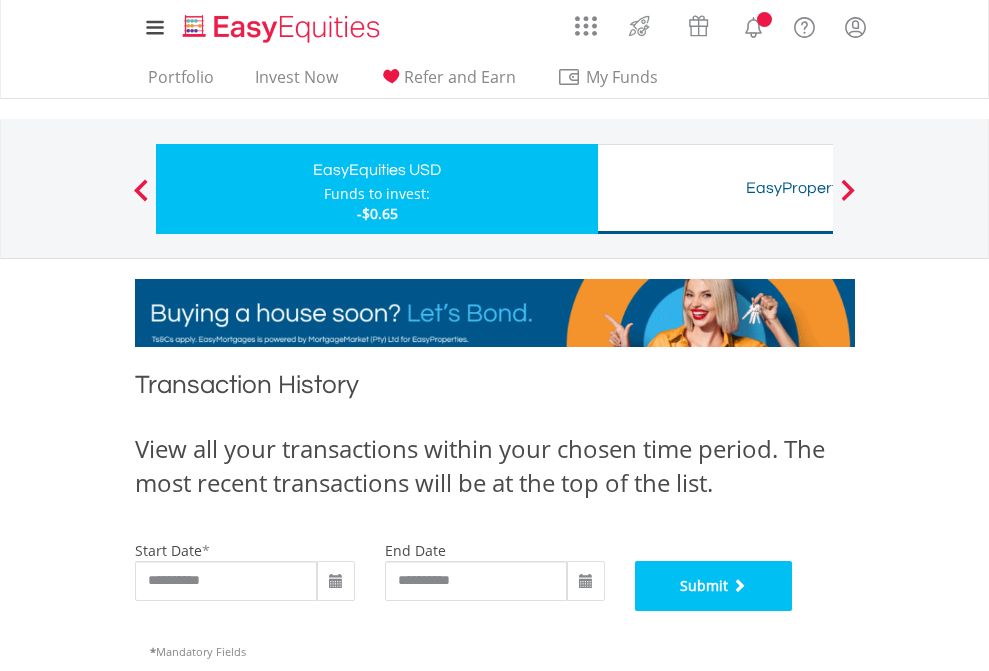 click on "Submit" at bounding box center (714, 586) 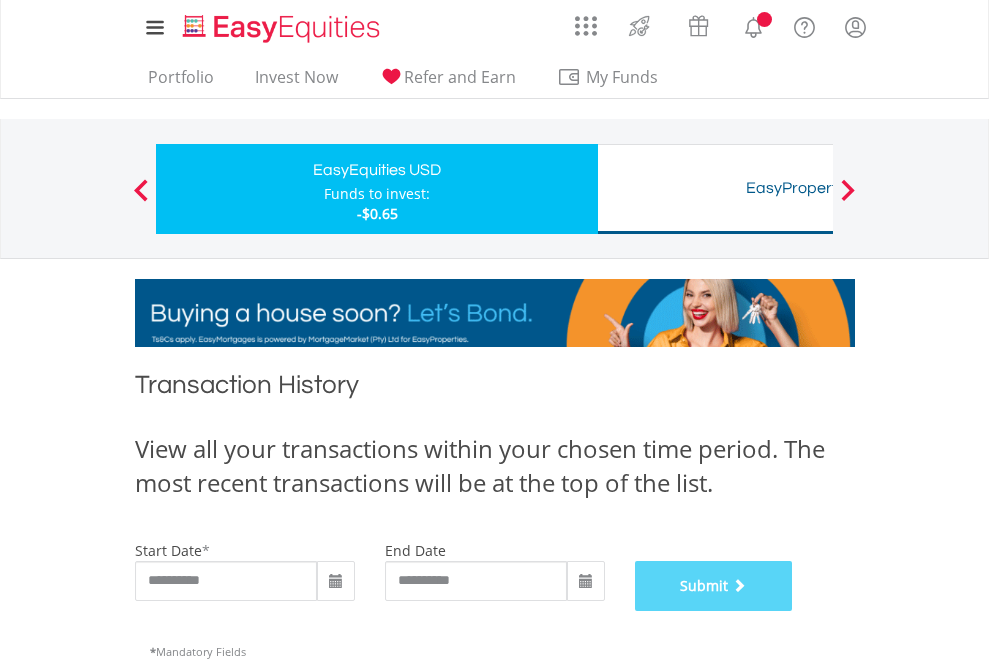 scroll, scrollTop: 811, scrollLeft: 0, axis: vertical 